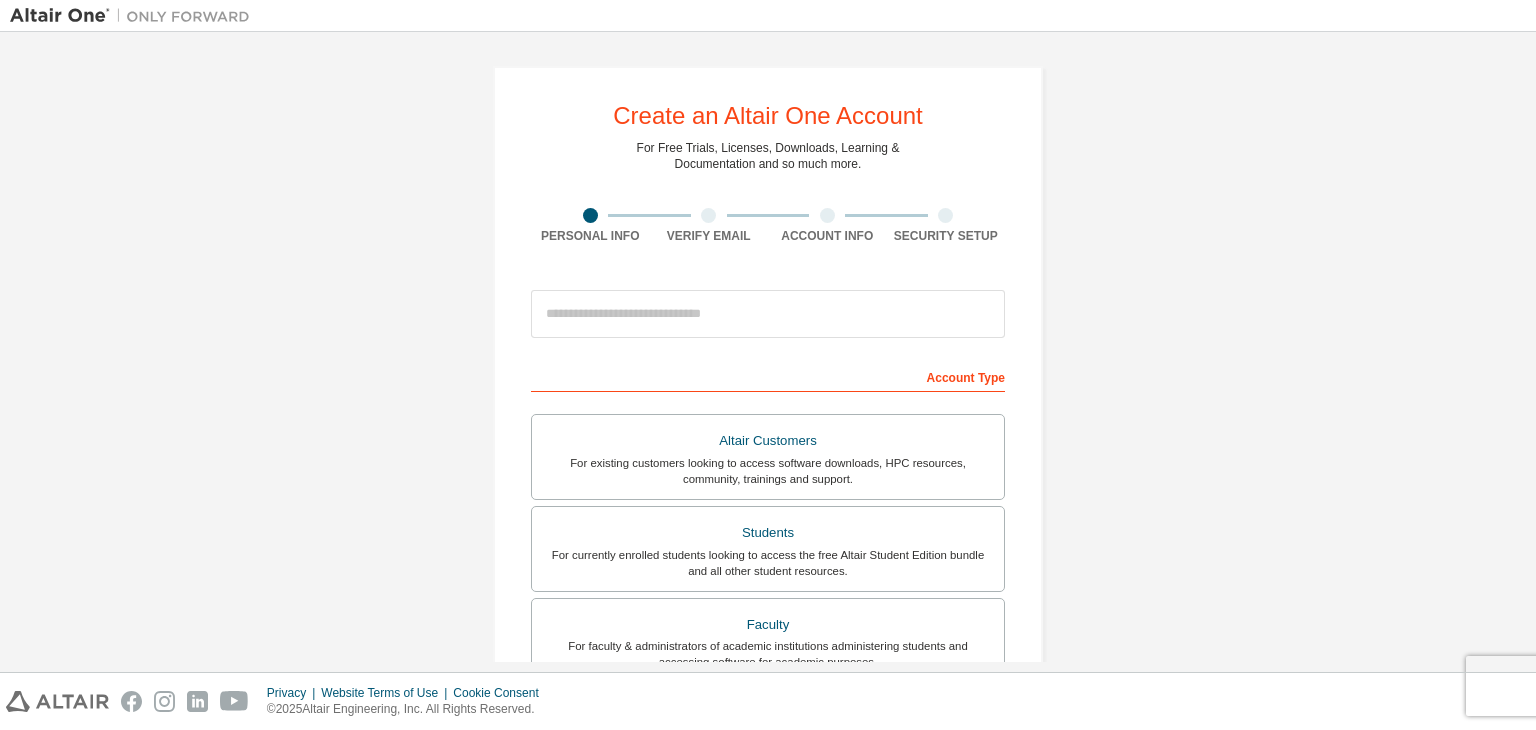 scroll, scrollTop: 0, scrollLeft: 0, axis: both 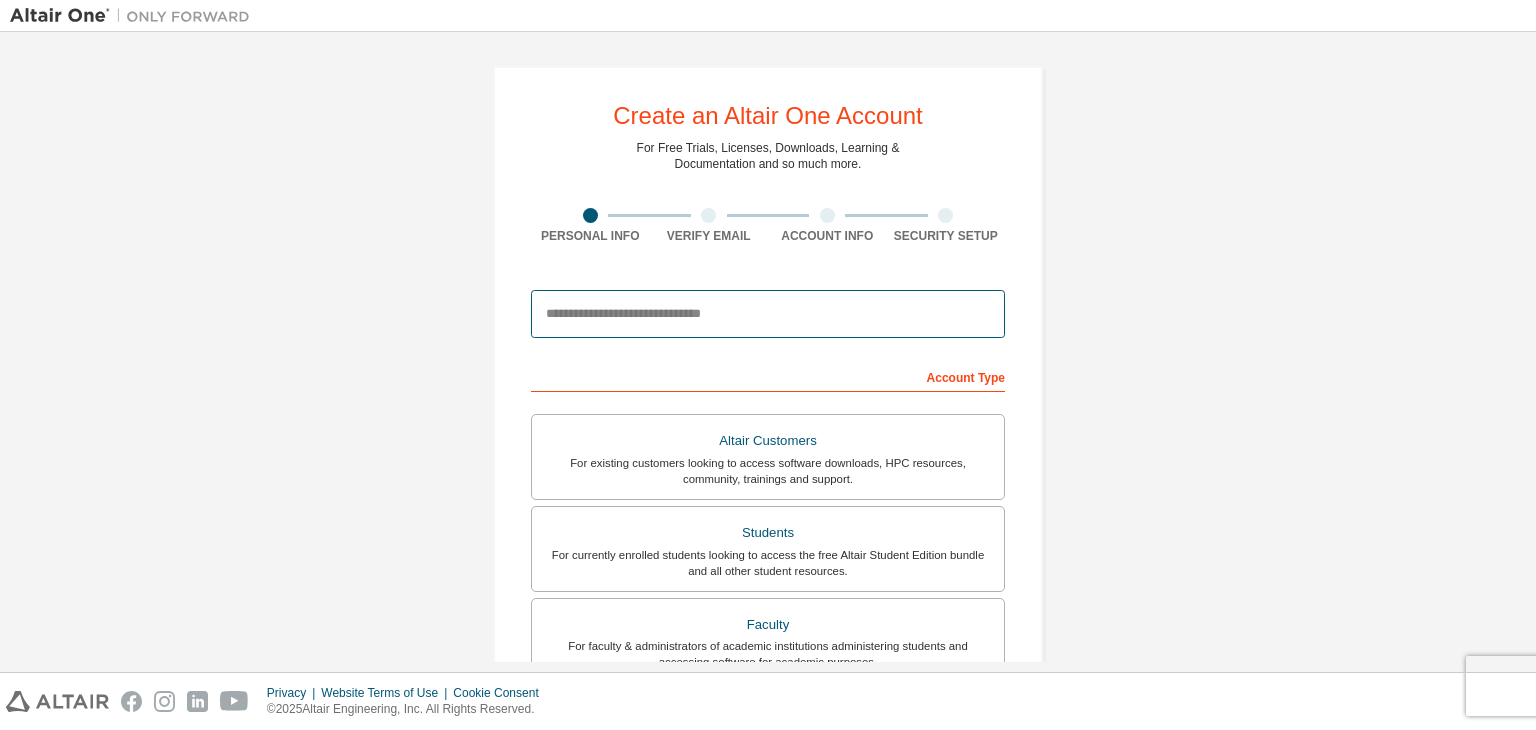 click at bounding box center (768, 314) 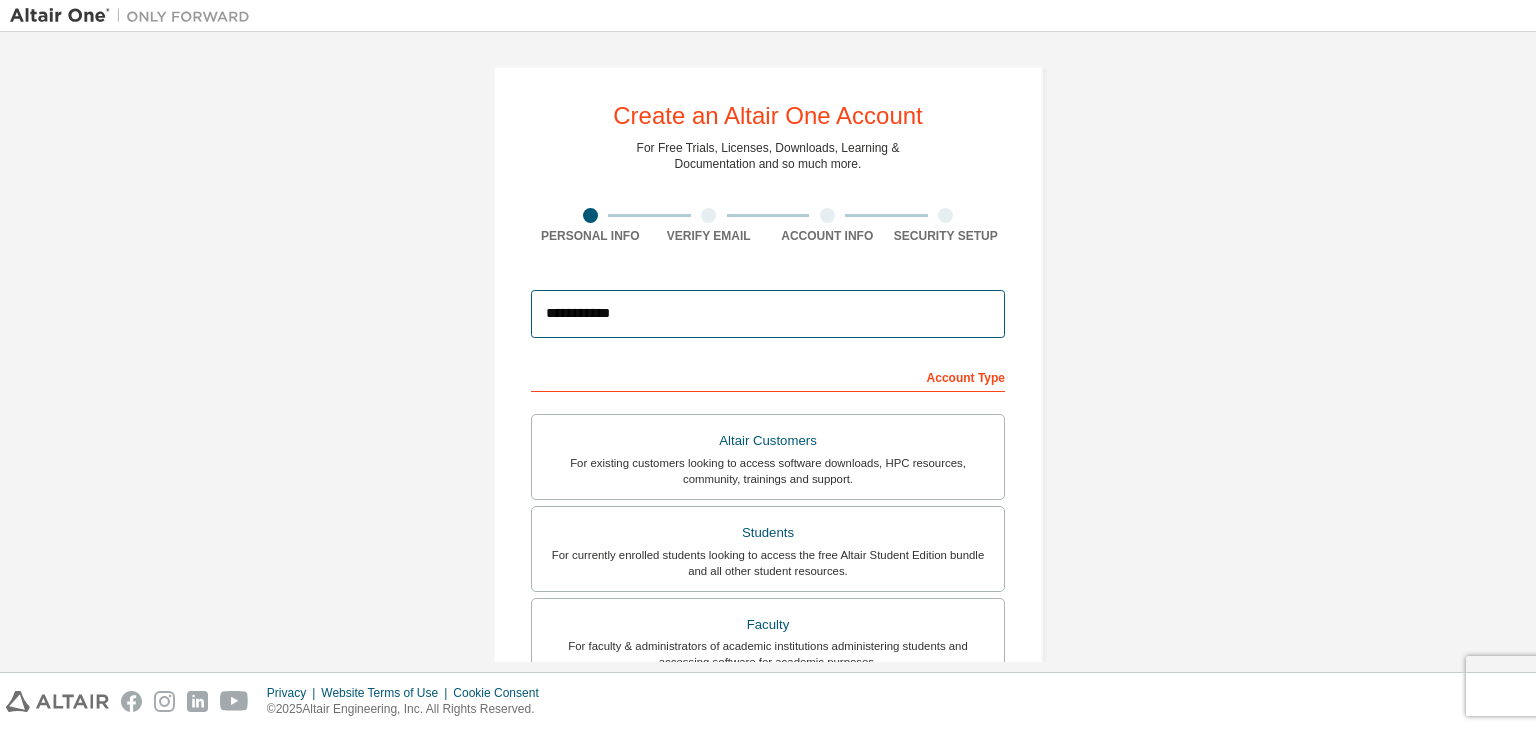 type on "**********" 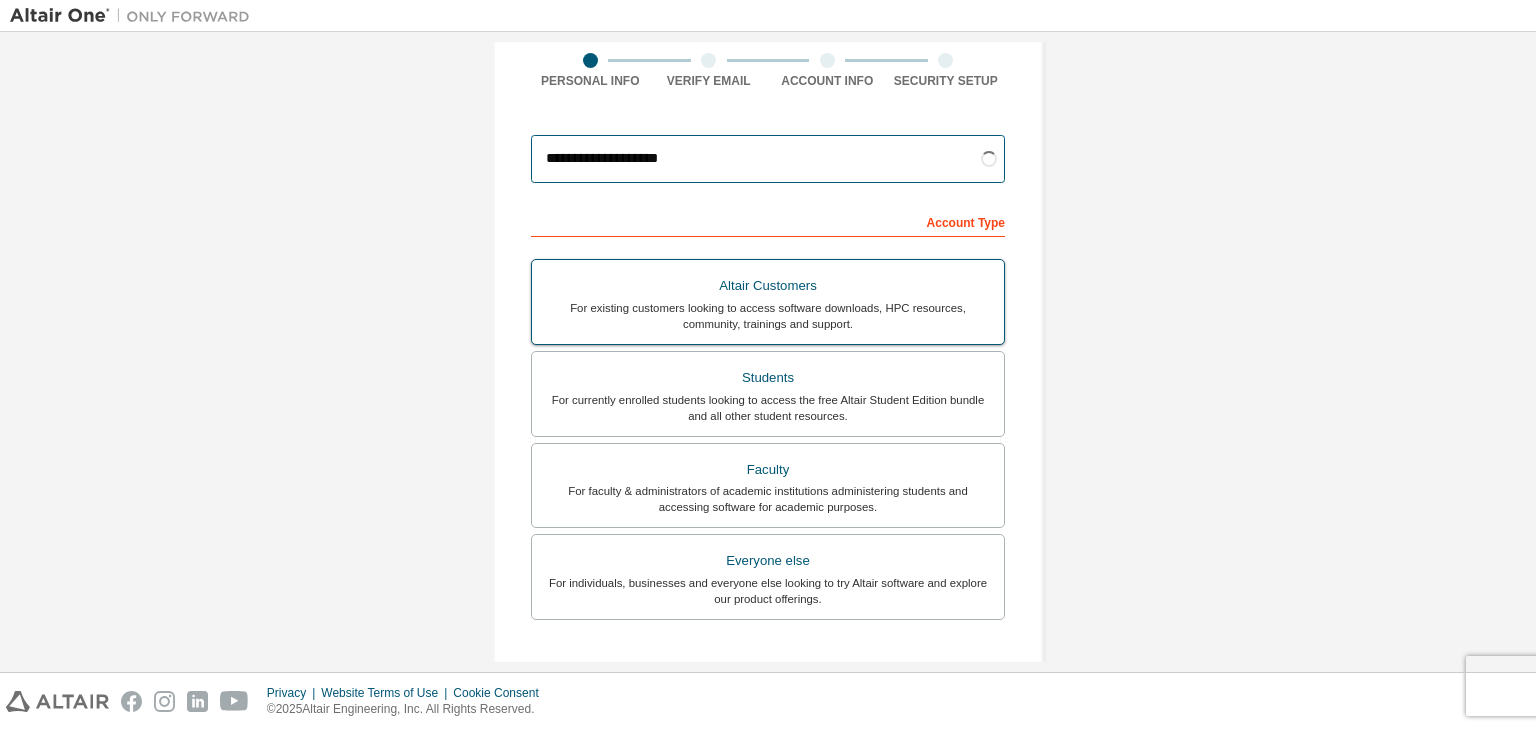 scroll, scrollTop: 156, scrollLeft: 0, axis: vertical 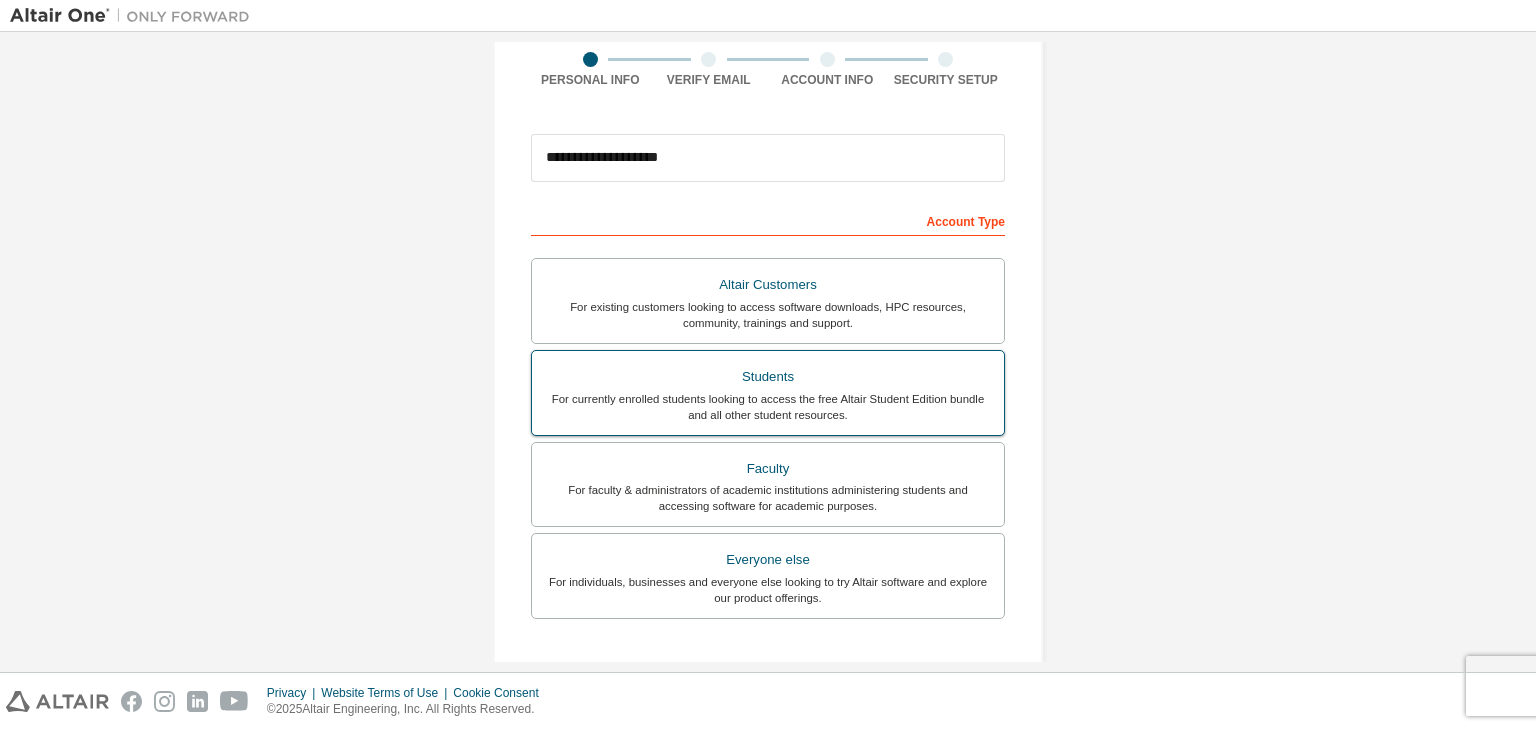 click on "Students" at bounding box center [768, 377] 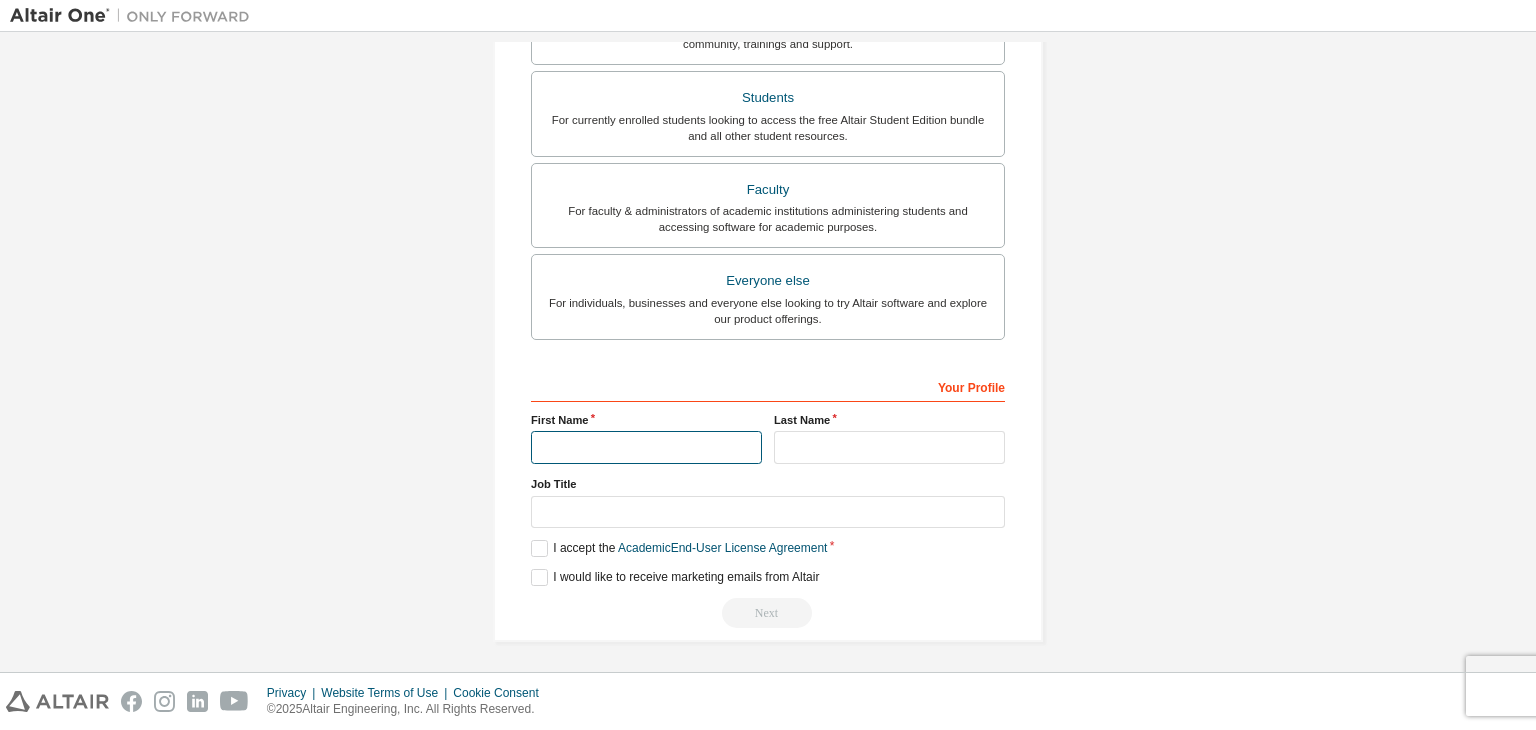 click at bounding box center [646, 447] 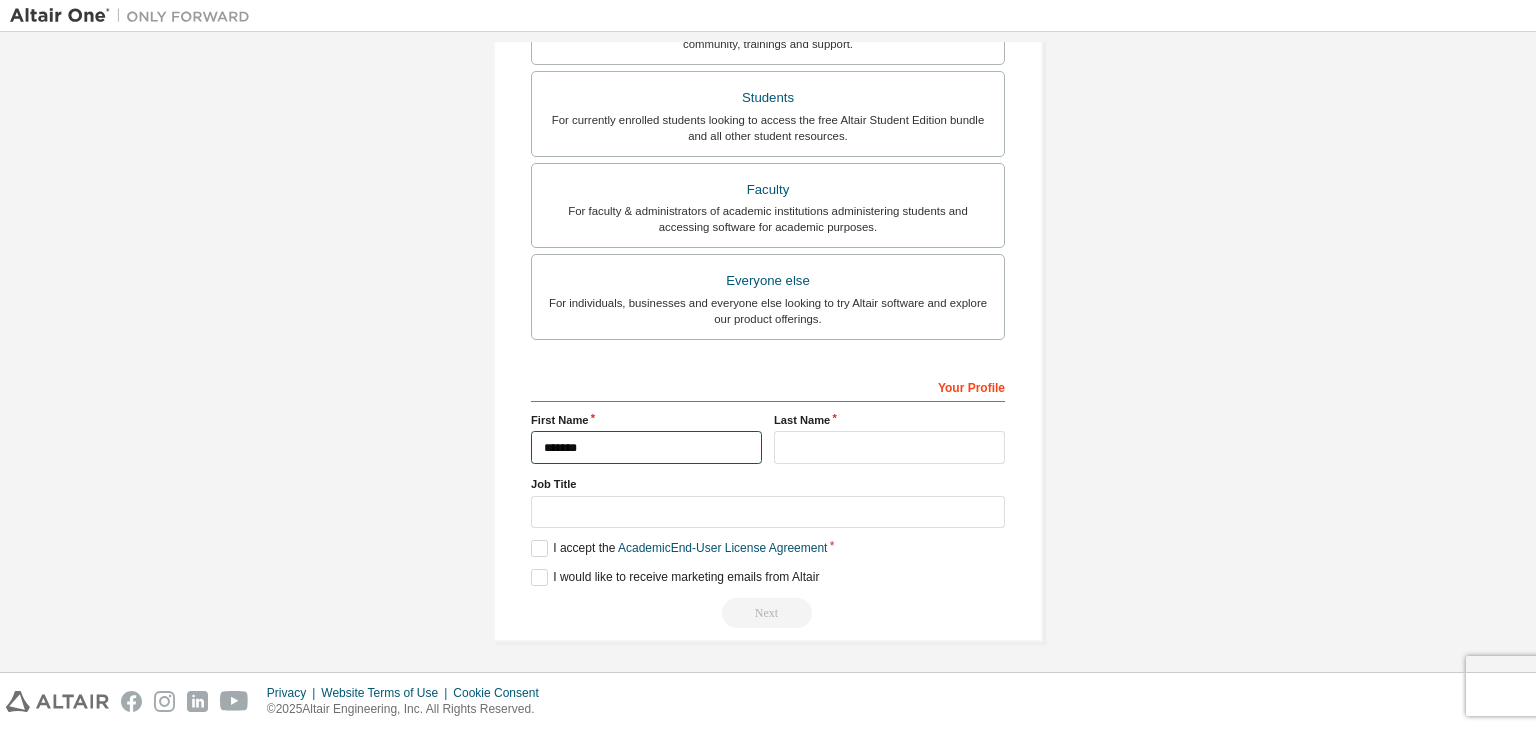 type on "*******" 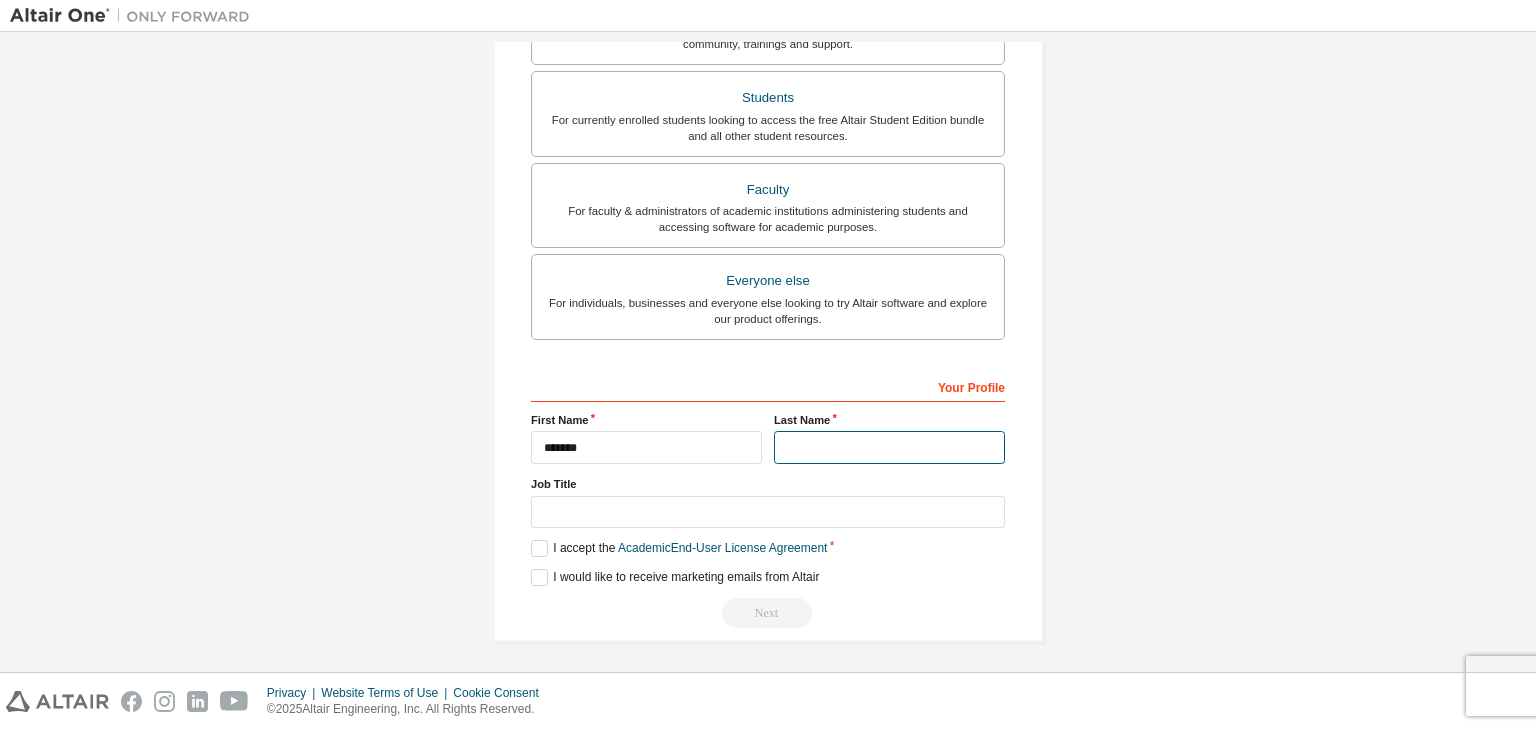 click at bounding box center (889, 447) 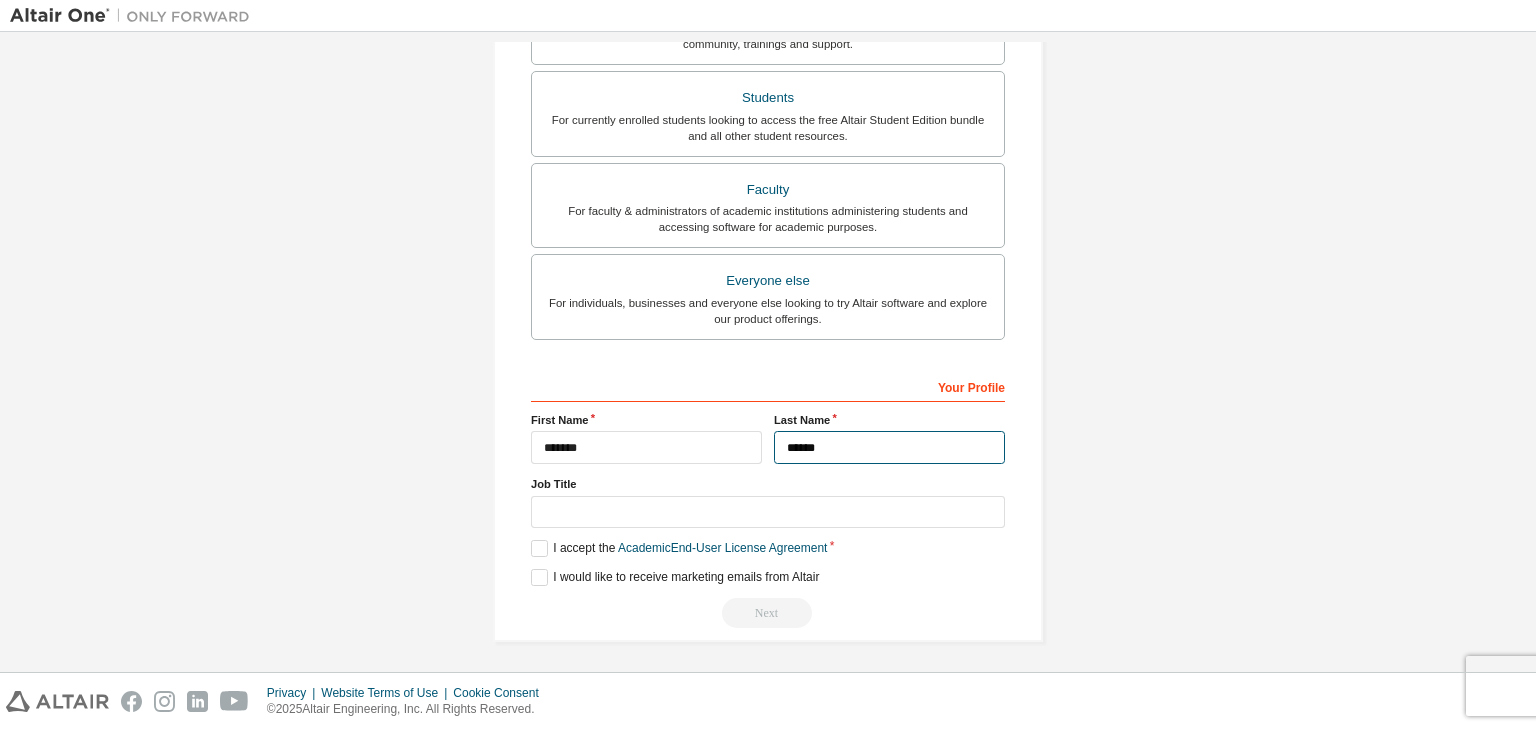 type on "******" 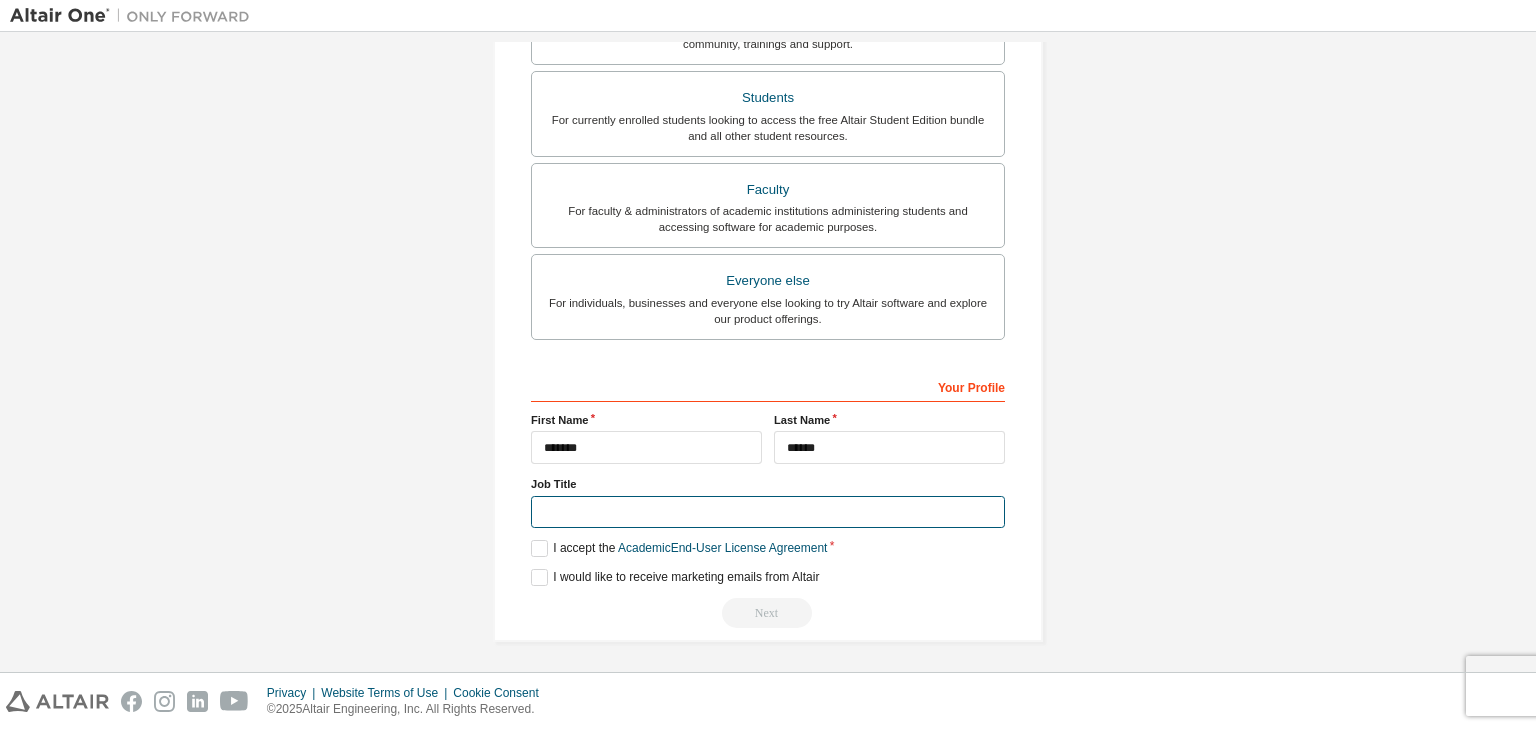 click at bounding box center (768, 512) 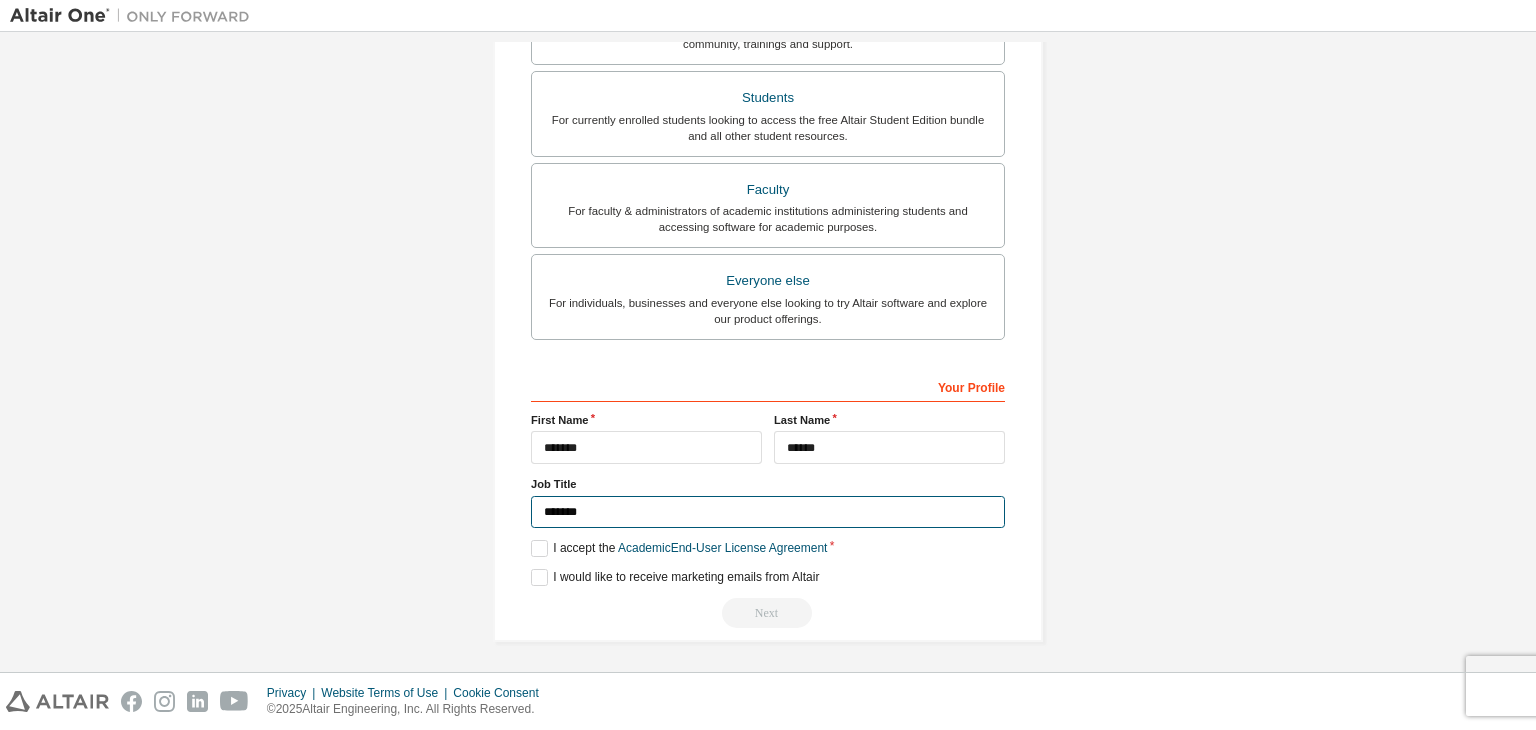 type on "*******" 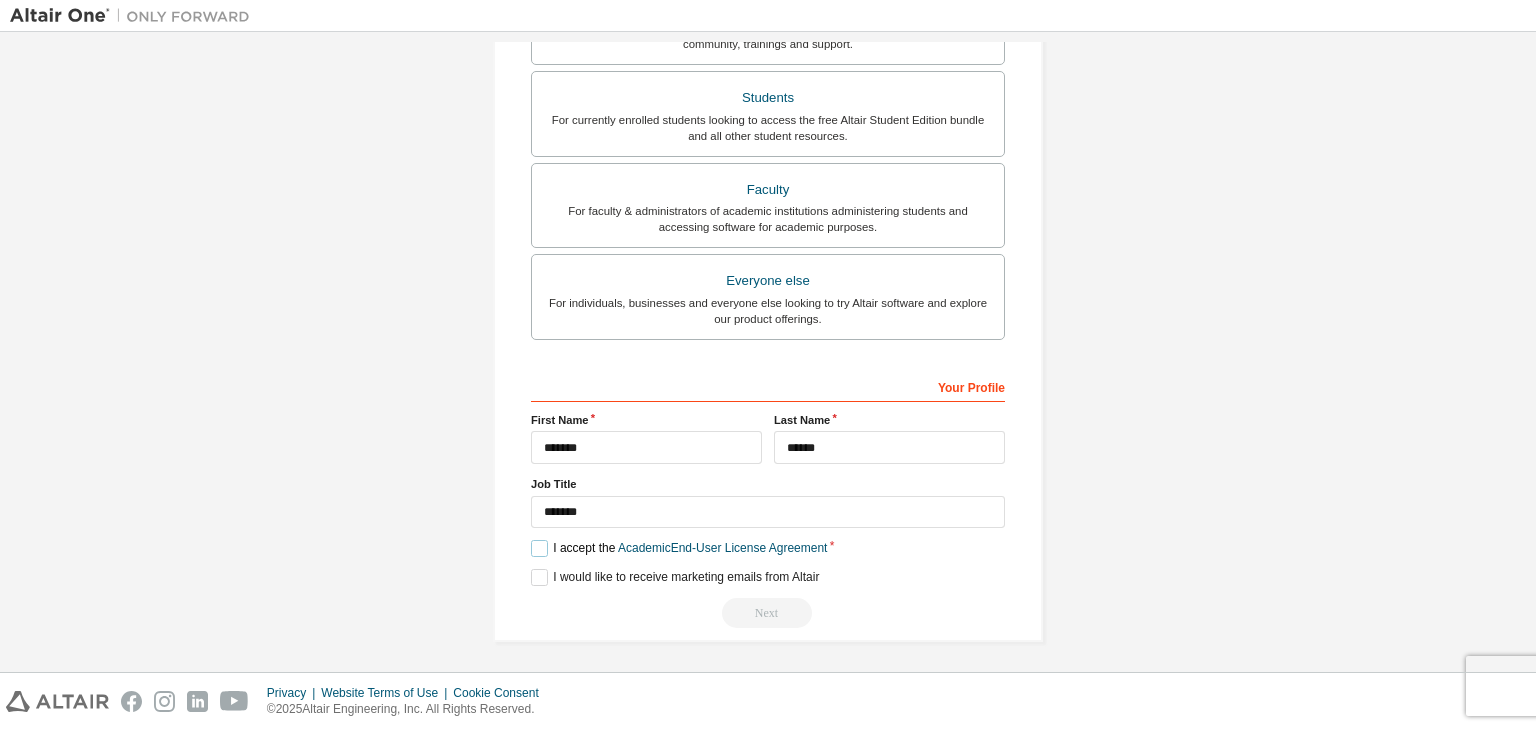 click on "I accept the   Academic   End-User License Agreement" at bounding box center [679, 548] 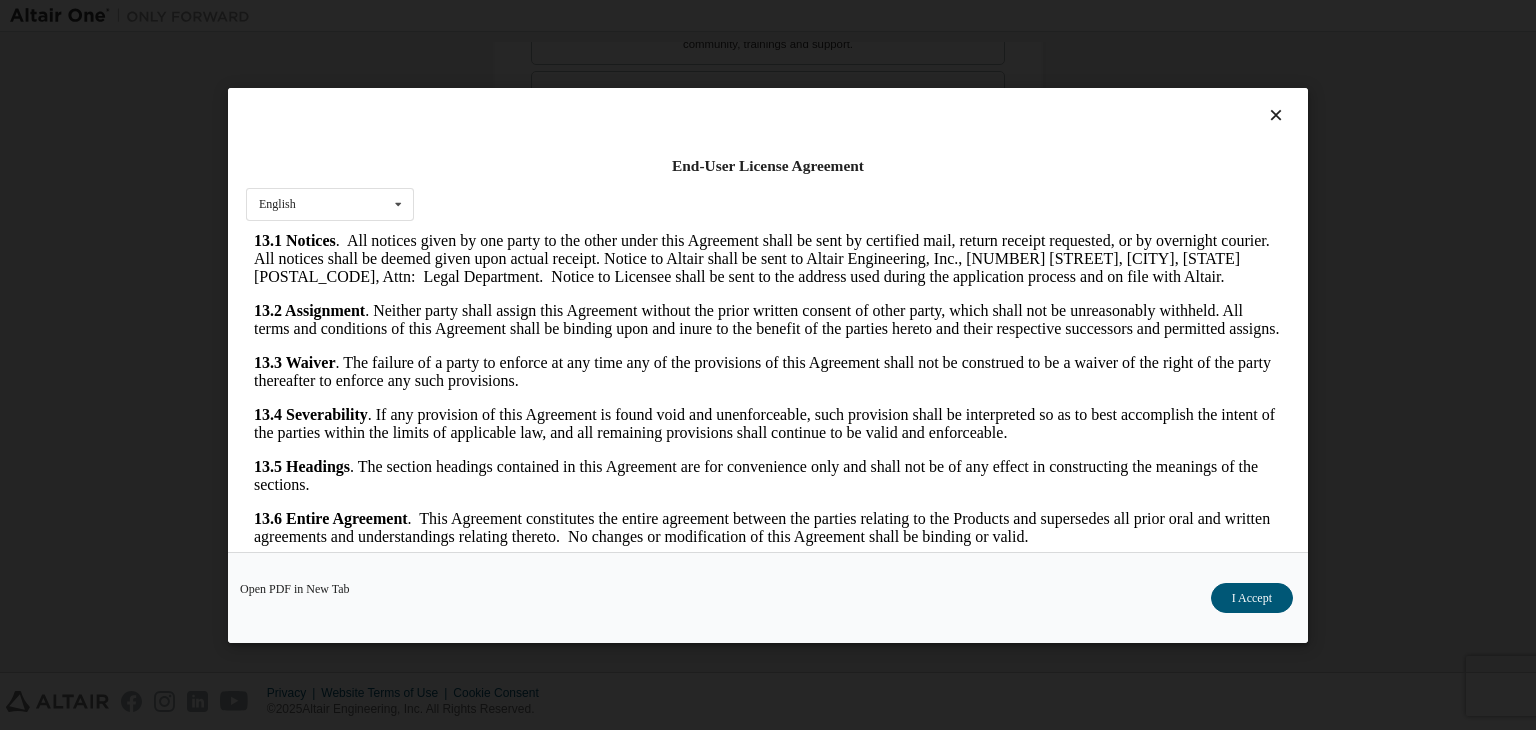 scroll, scrollTop: 3341, scrollLeft: 0, axis: vertical 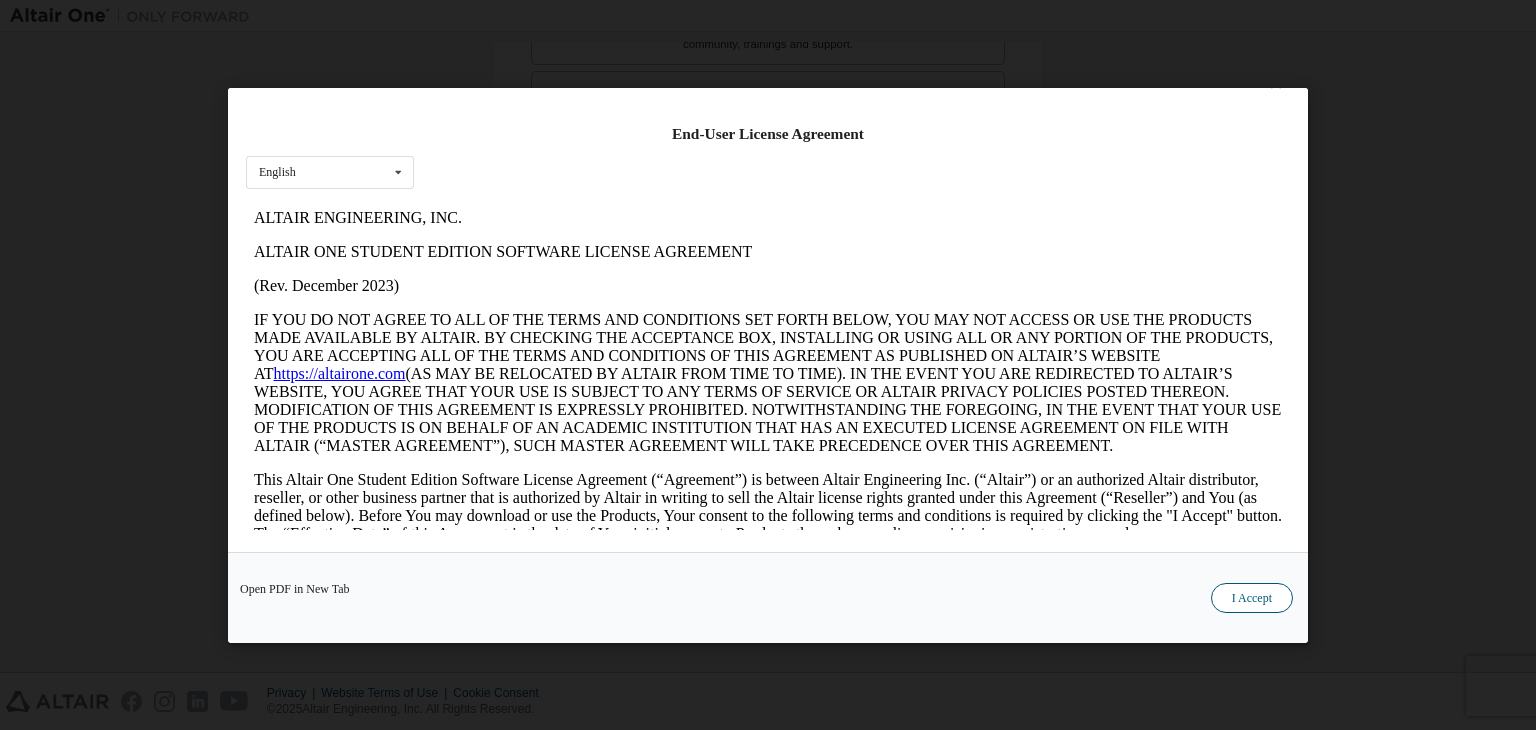 click on "I Accept" at bounding box center (1252, 598) 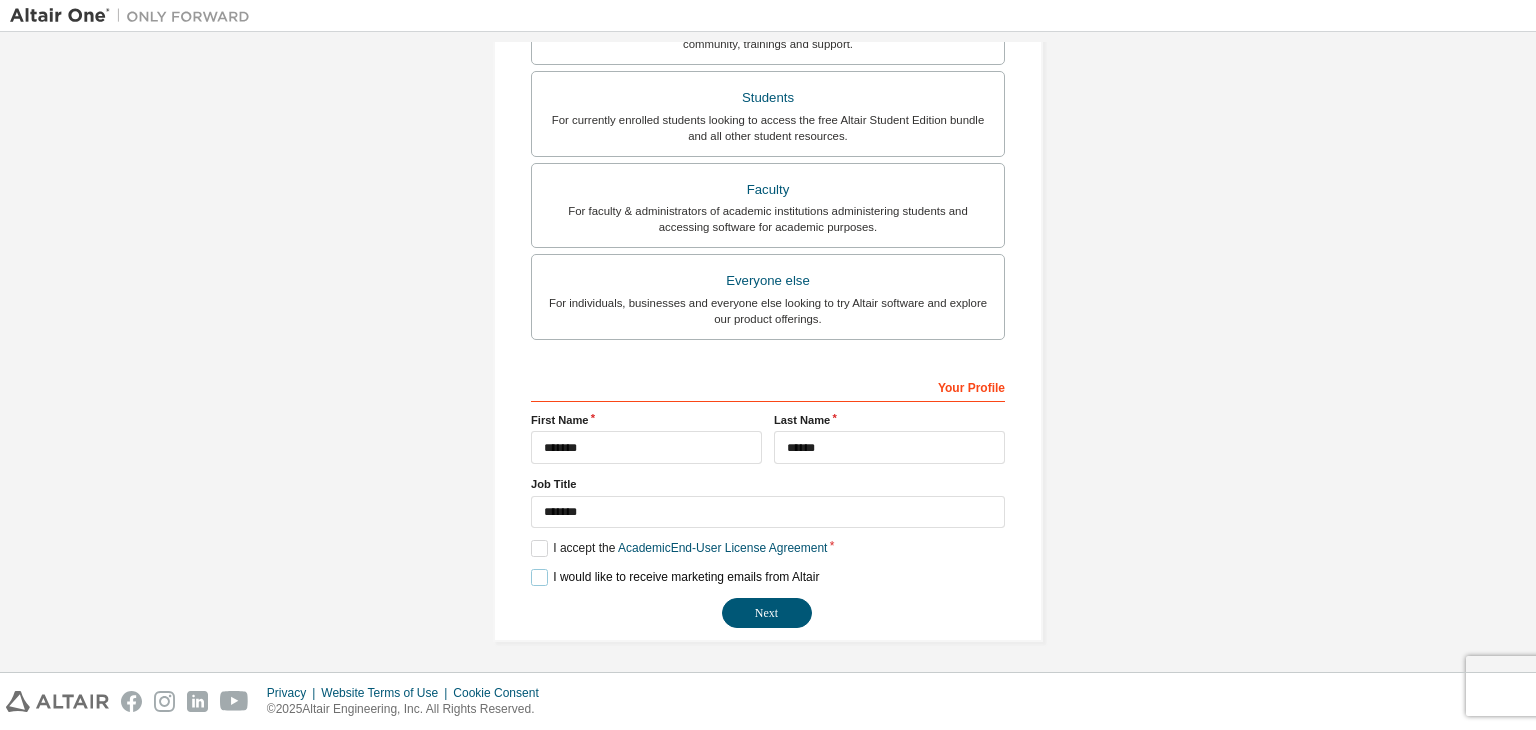 click on "I would like to receive marketing emails from Altair" at bounding box center (675, 577) 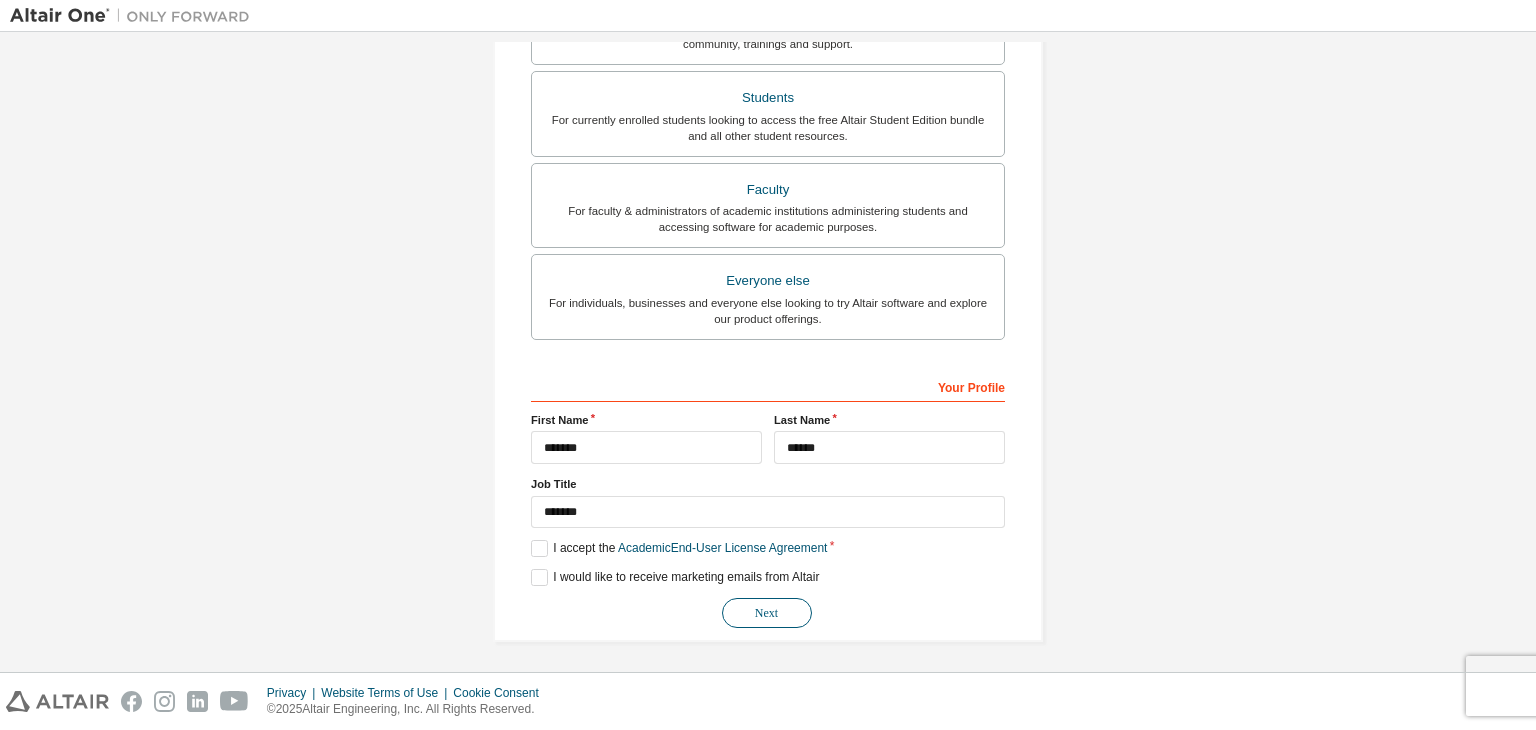 click on "Next" at bounding box center (767, 613) 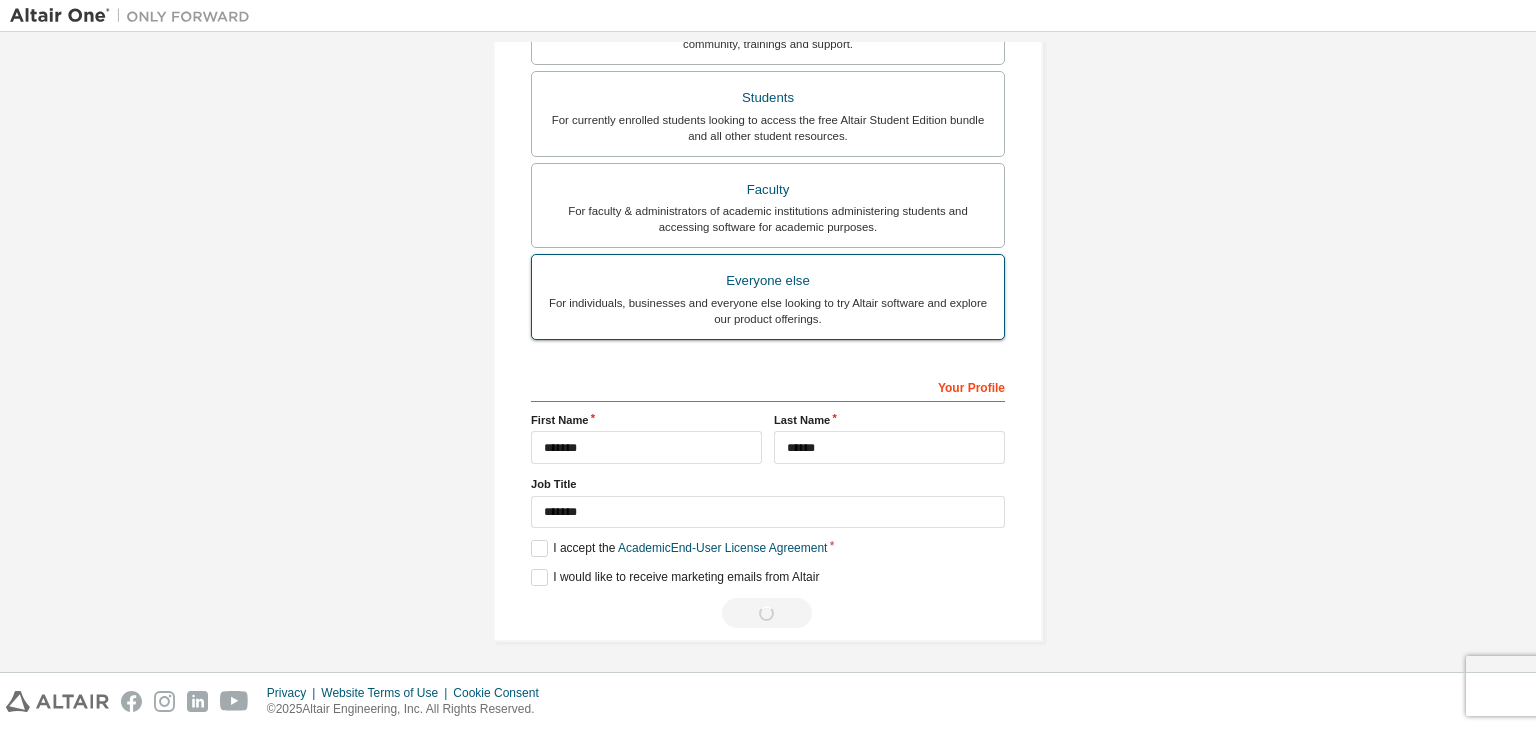 scroll, scrollTop: 0, scrollLeft: 0, axis: both 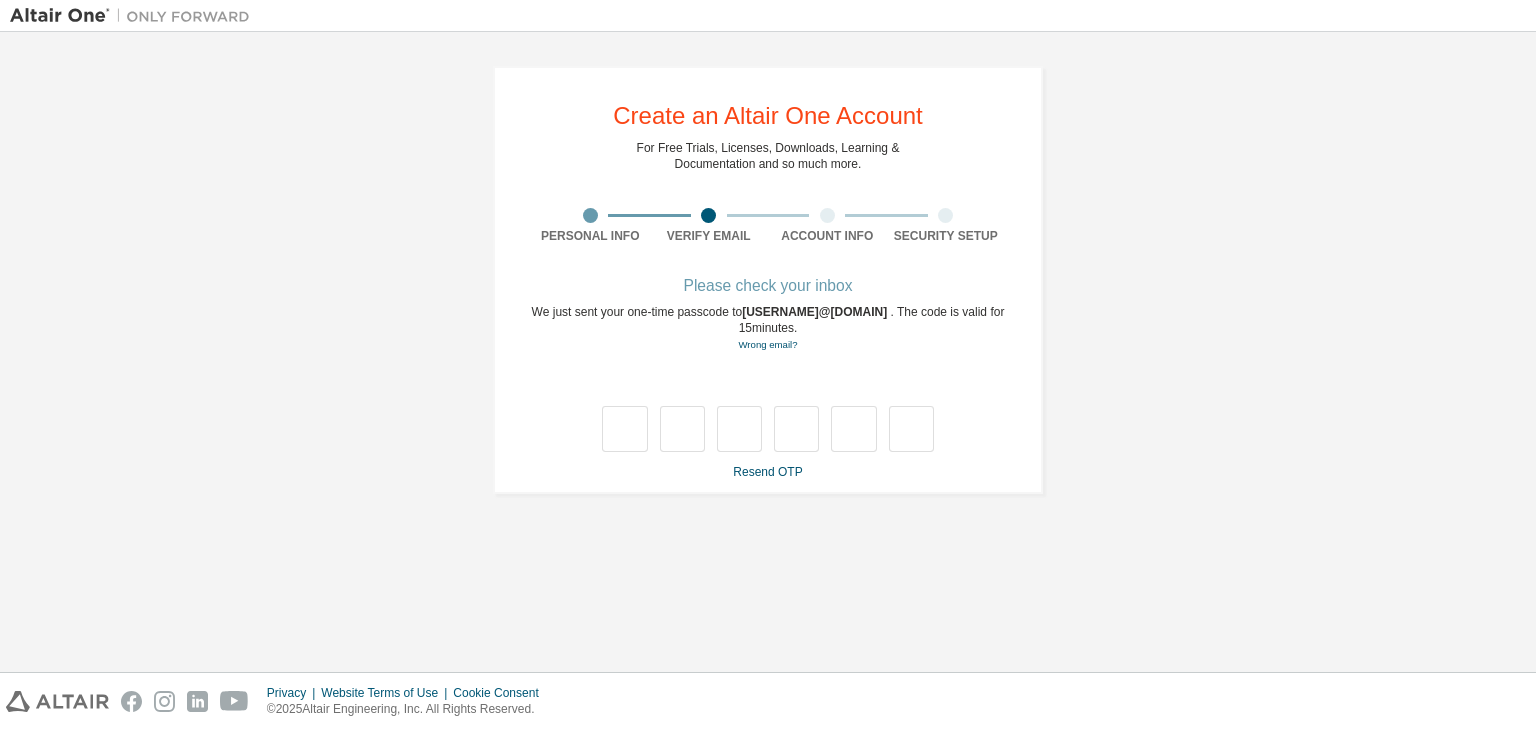 type on "*" 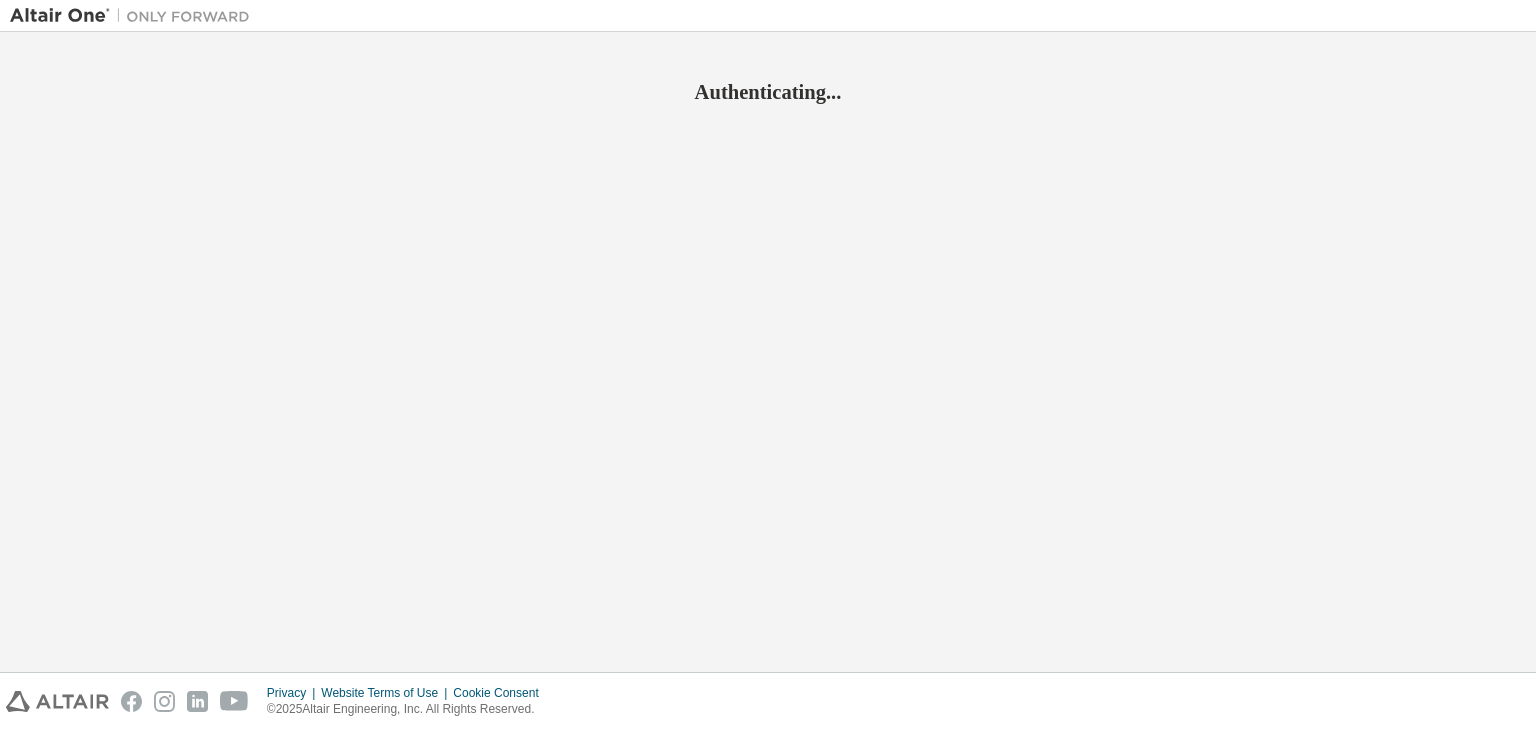 scroll, scrollTop: 0, scrollLeft: 0, axis: both 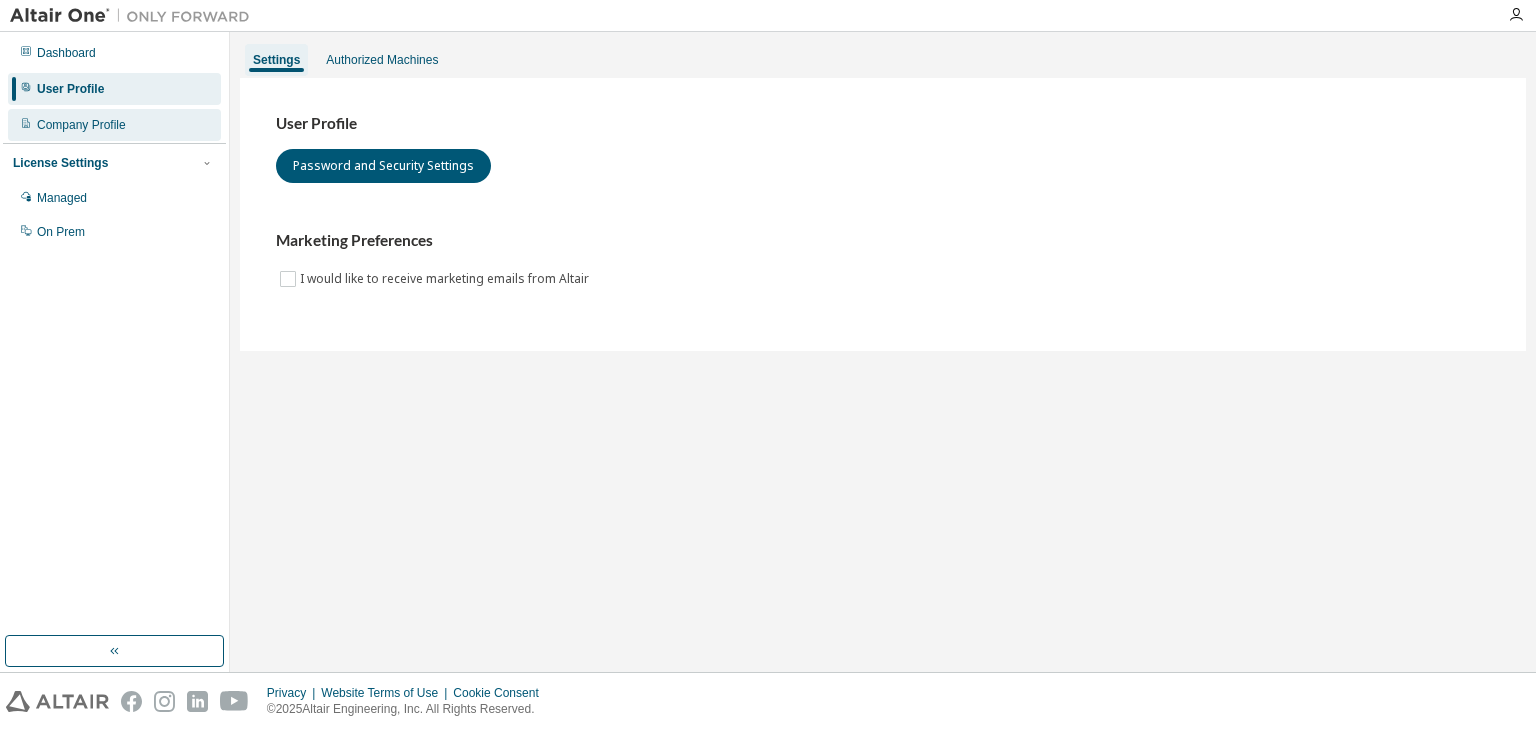 click on "Company Profile" at bounding box center (81, 125) 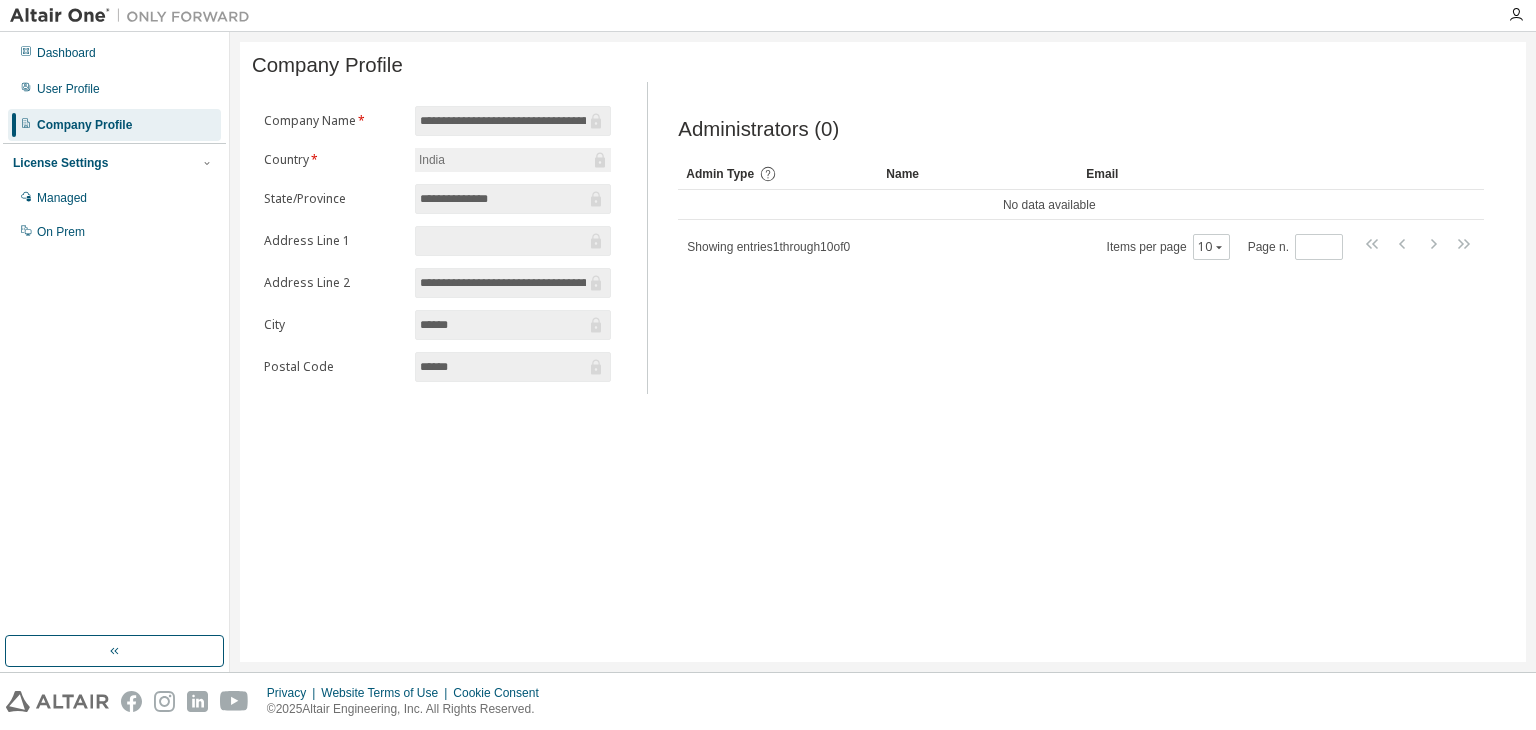 click on "**********" at bounding box center (503, 283) 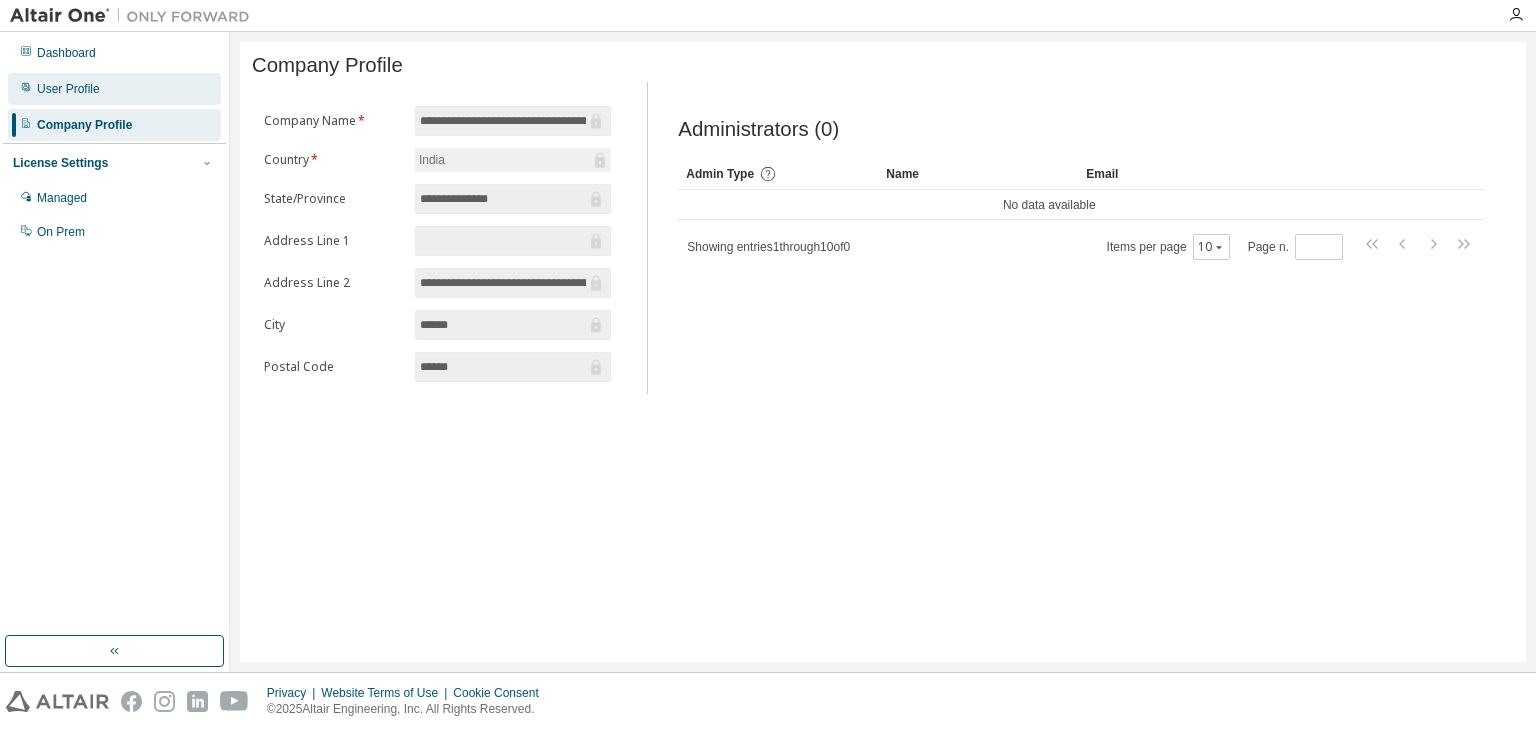 click on "User Profile" at bounding box center (68, 89) 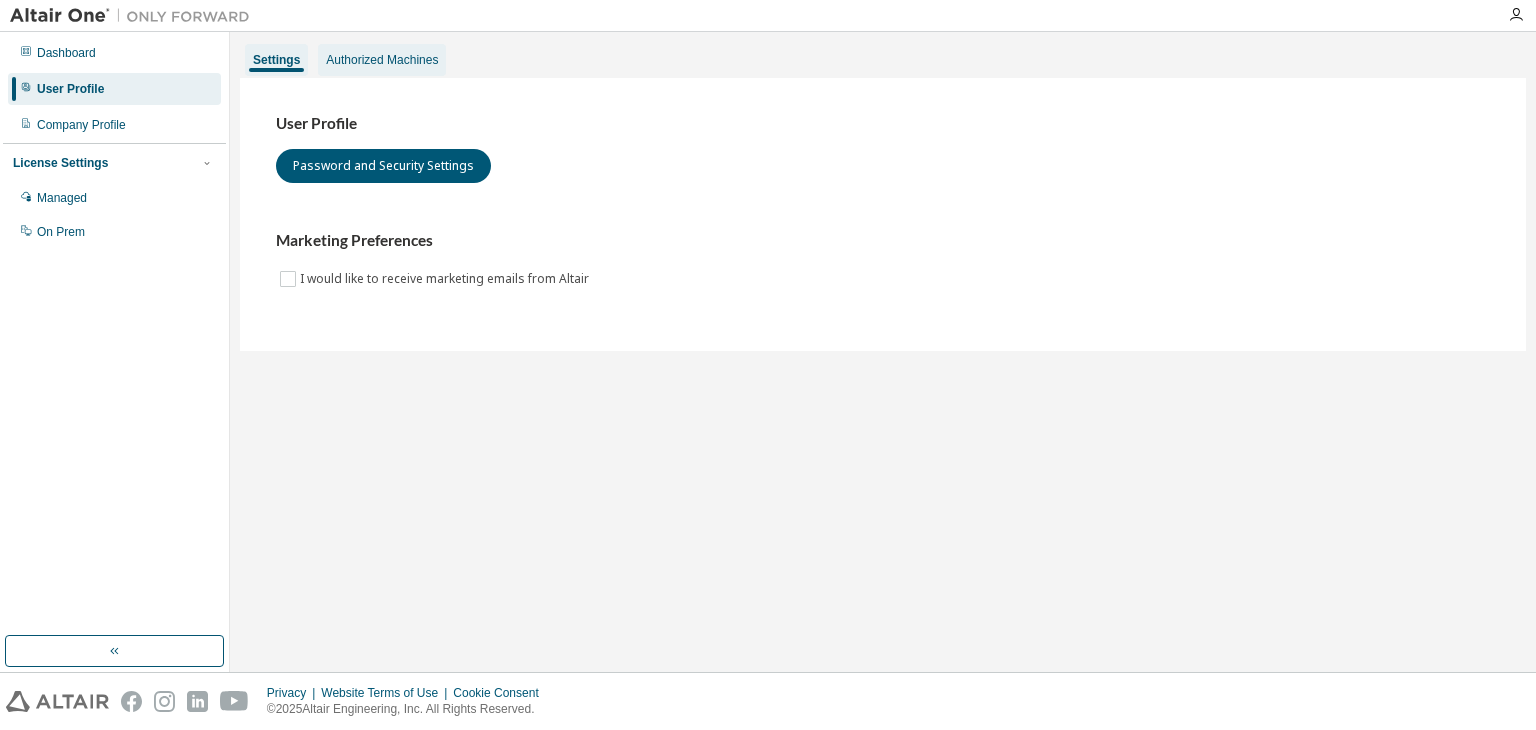 click on "Authorized Machines" at bounding box center [382, 60] 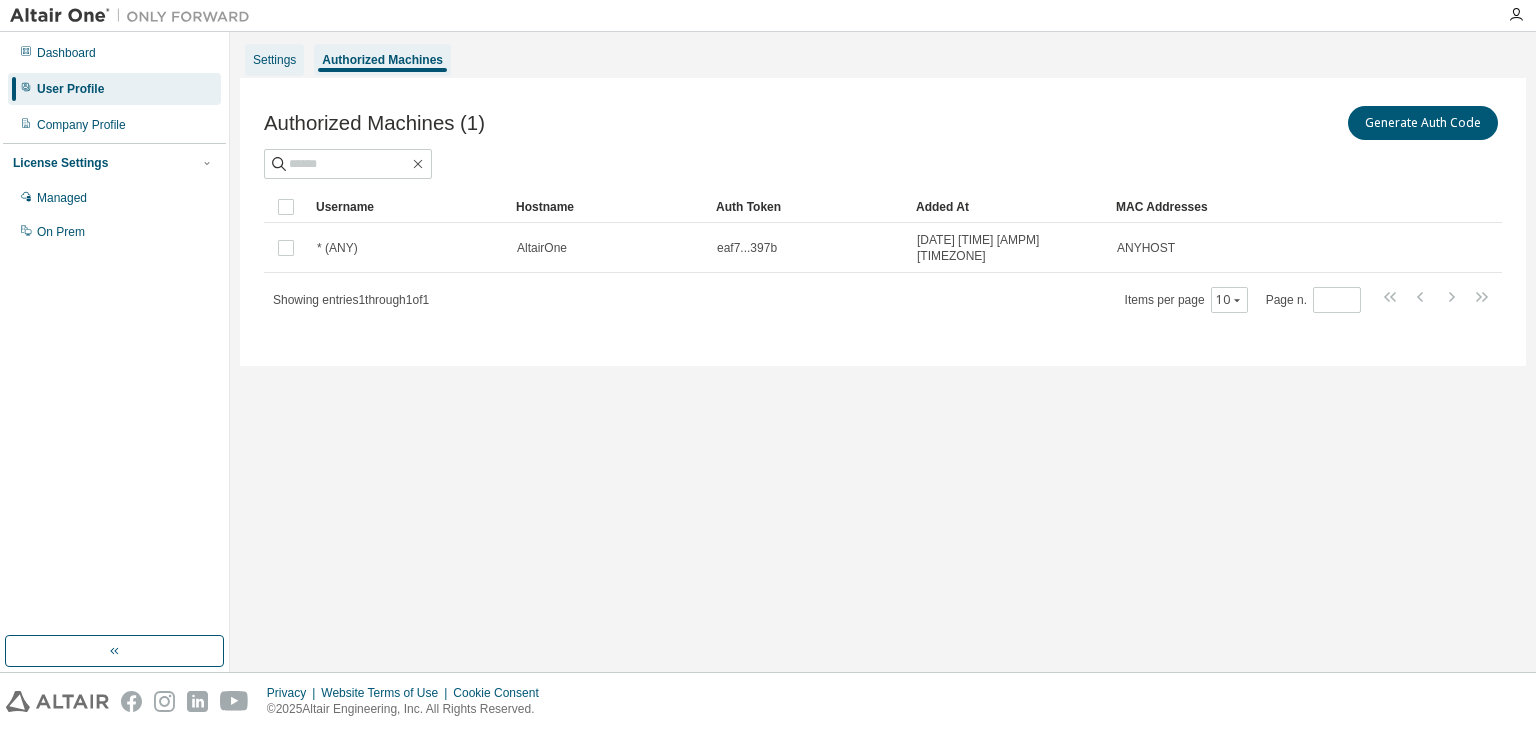 click on "Settings" at bounding box center [274, 60] 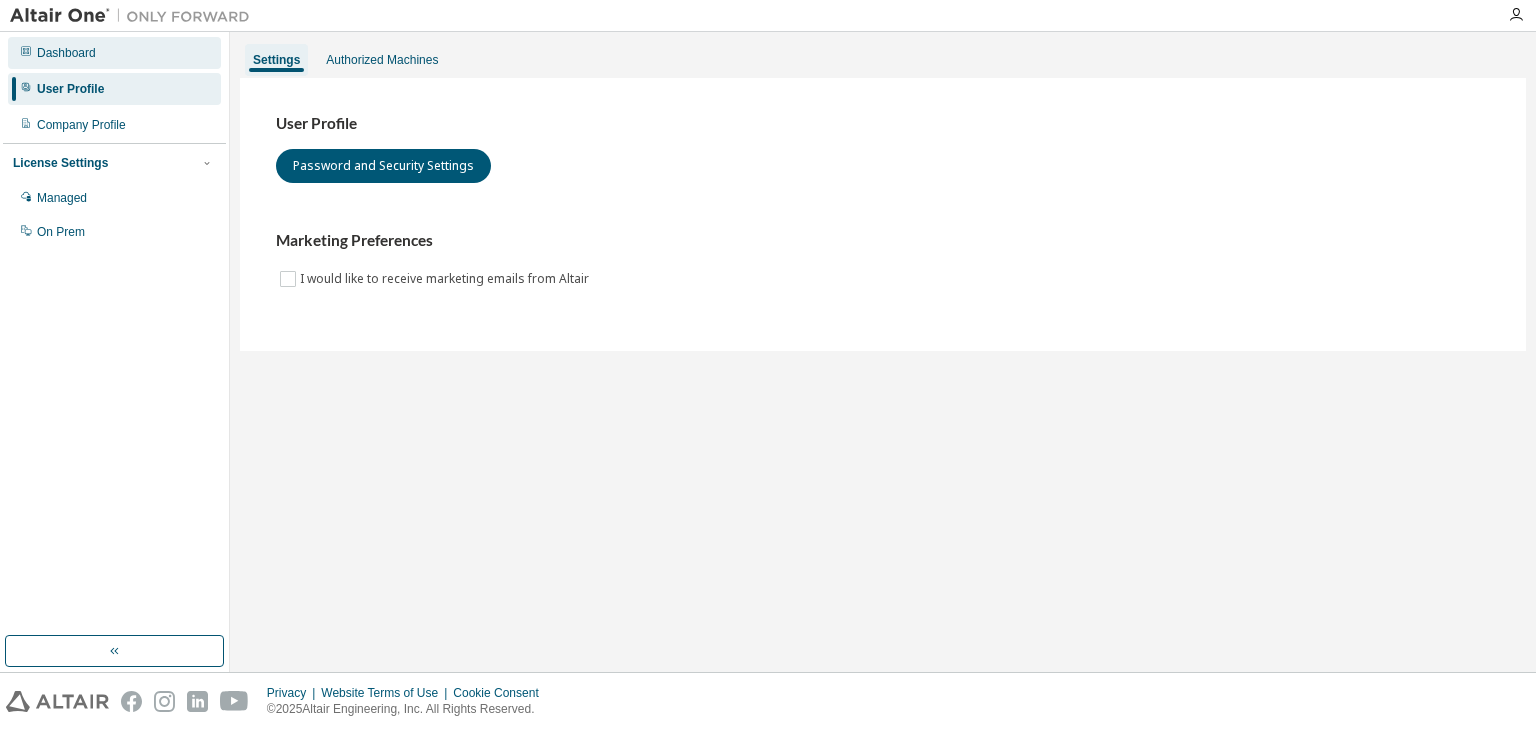 click on "Dashboard" at bounding box center [66, 53] 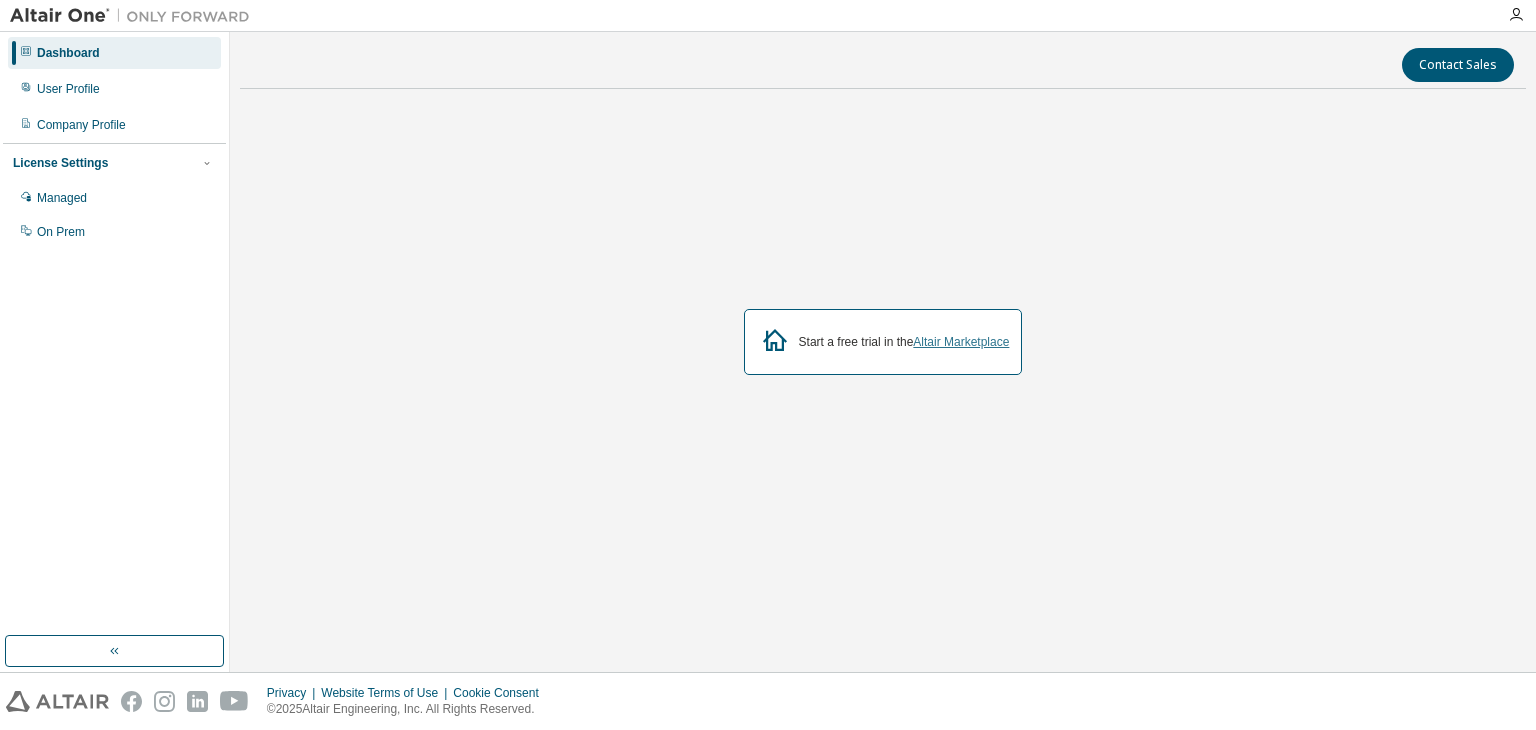 click on "Altair Marketplace" at bounding box center (961, 342) 